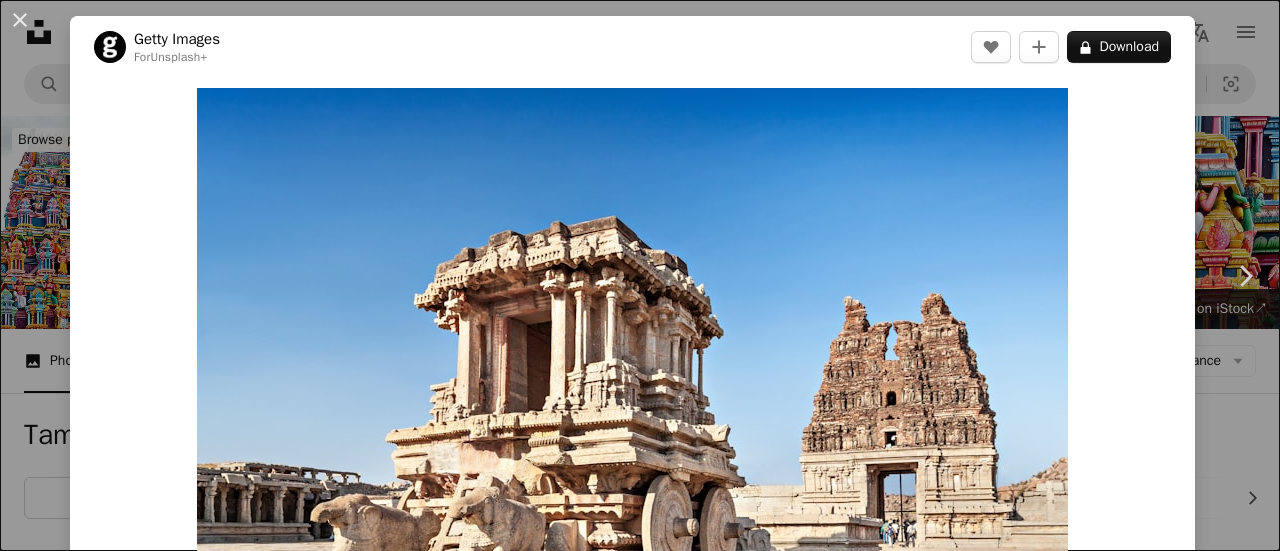 scroll, scrollTop: 27155, scrollLeft: 0, axis: vertical 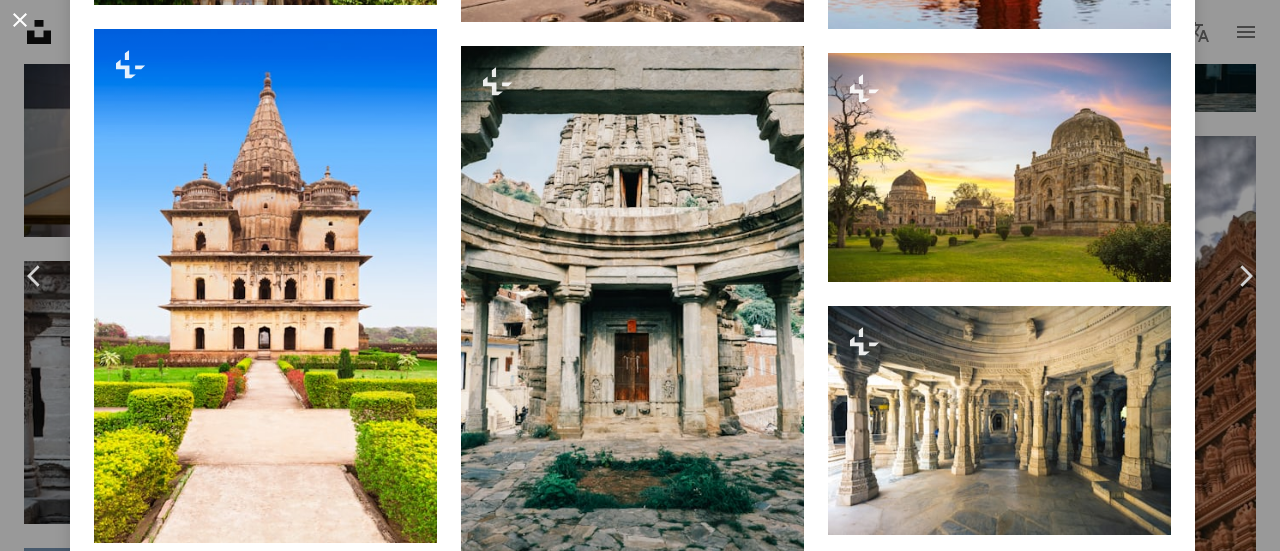 click on "An X shape" at bounding box center (20, 20) 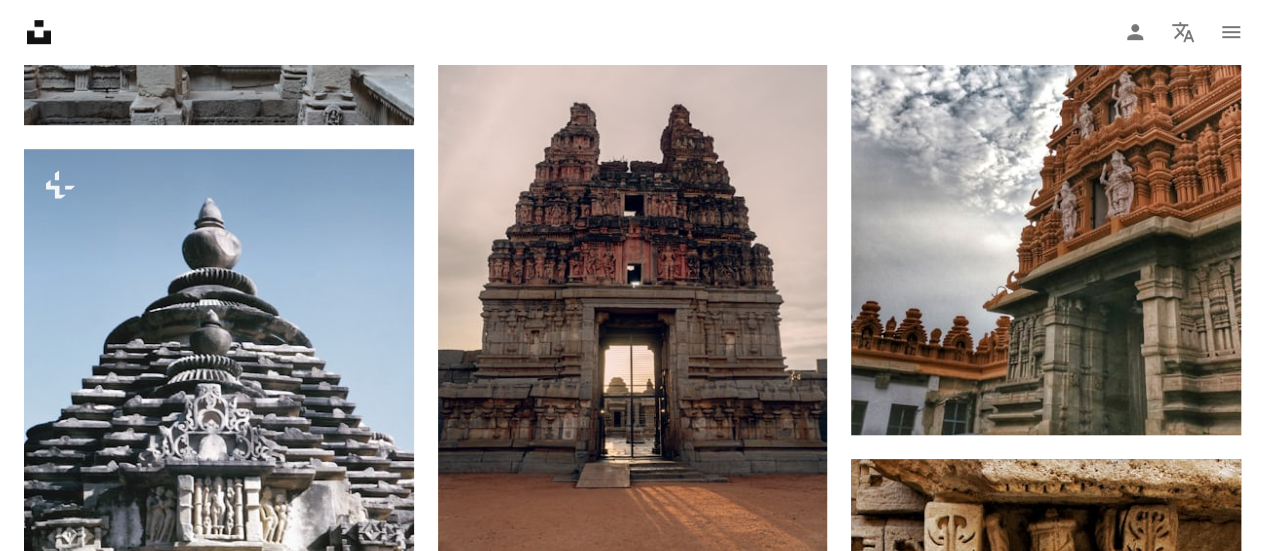 scroll, scrollTop: 27221, scrollLeft: 0, axis: vertical 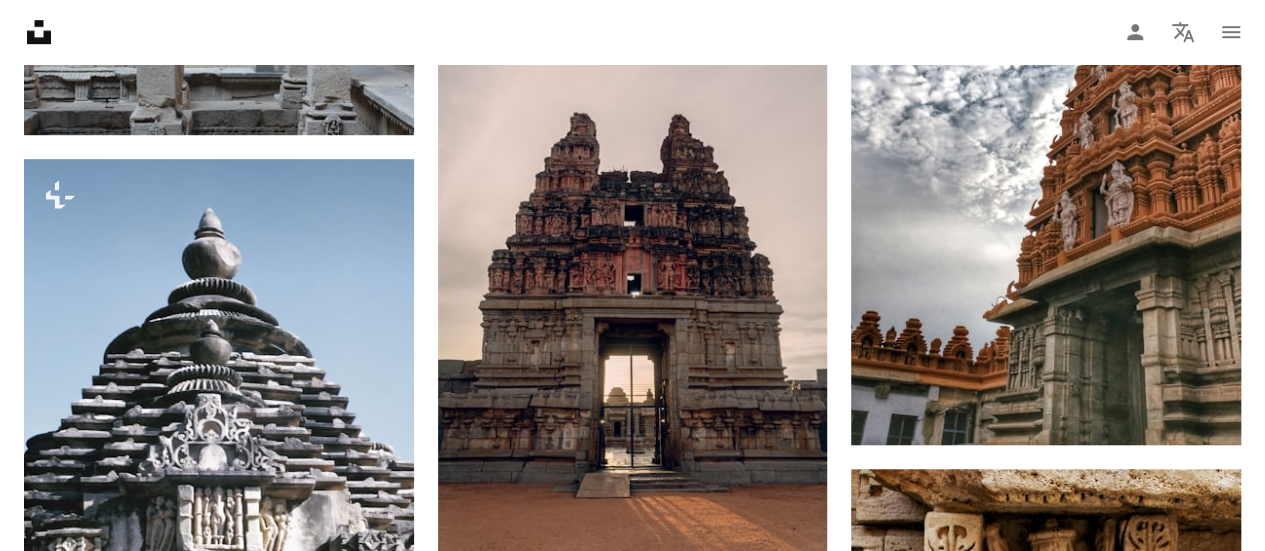 click at bounding box center [219, 908] 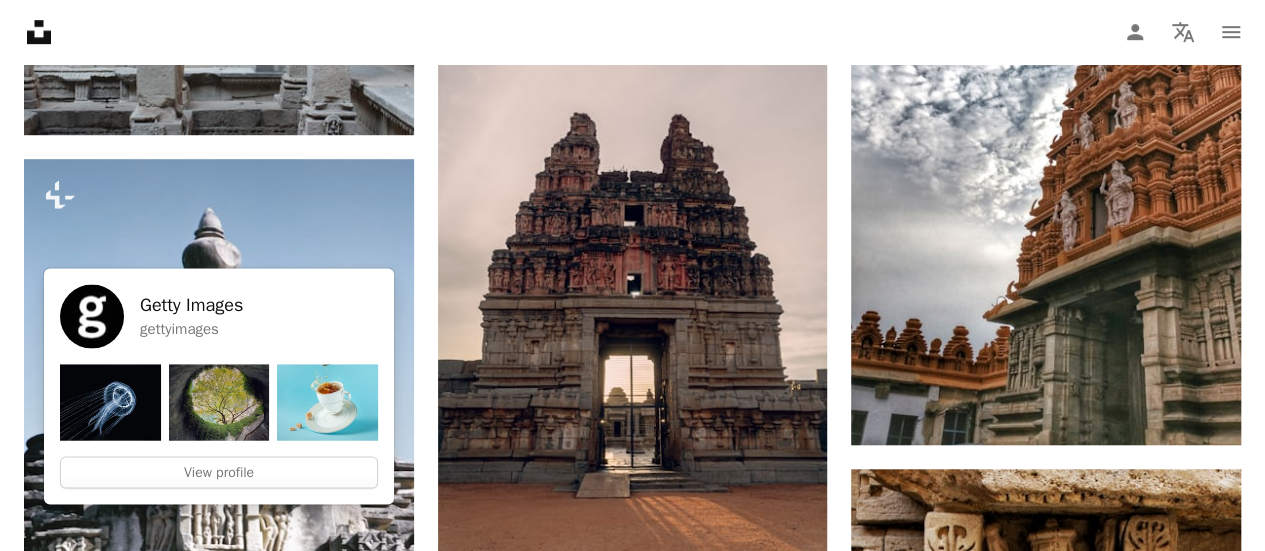 click on "Getty Images" at bounding box center (127, 996) 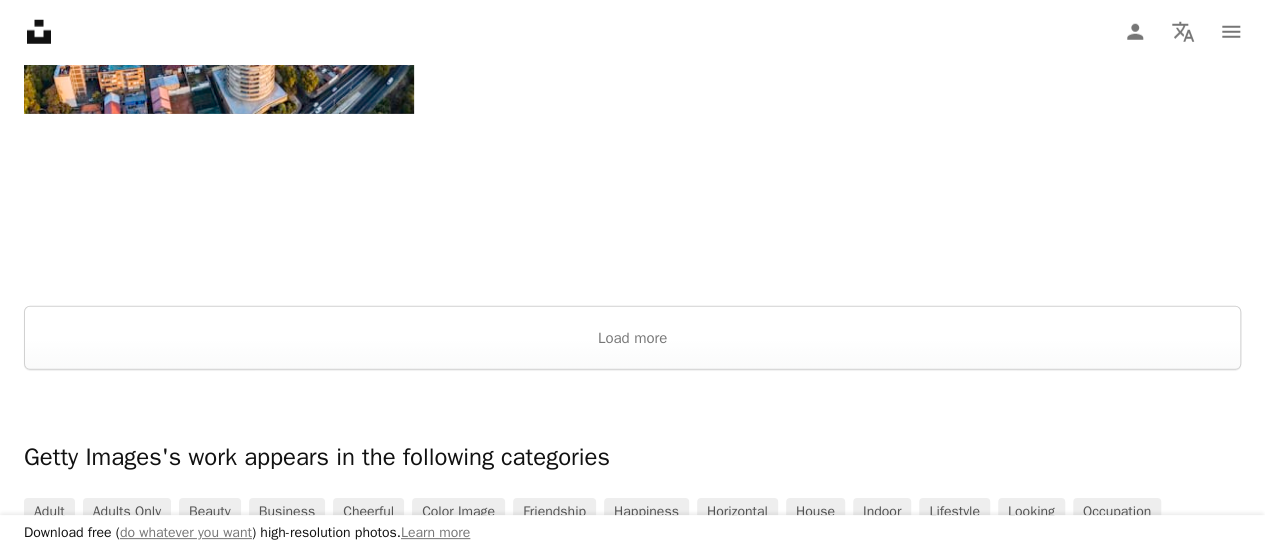 scroll, scrollTop: 2878, scrollLeft: 0, axis: vertical 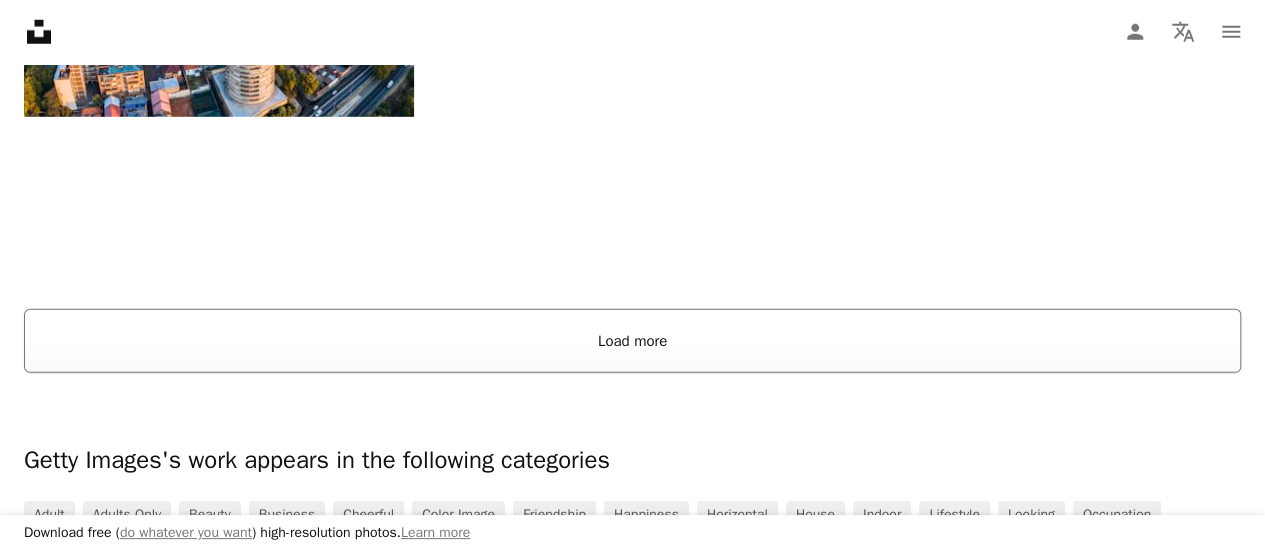 click on "Load more" at bounding box center (632, 341) 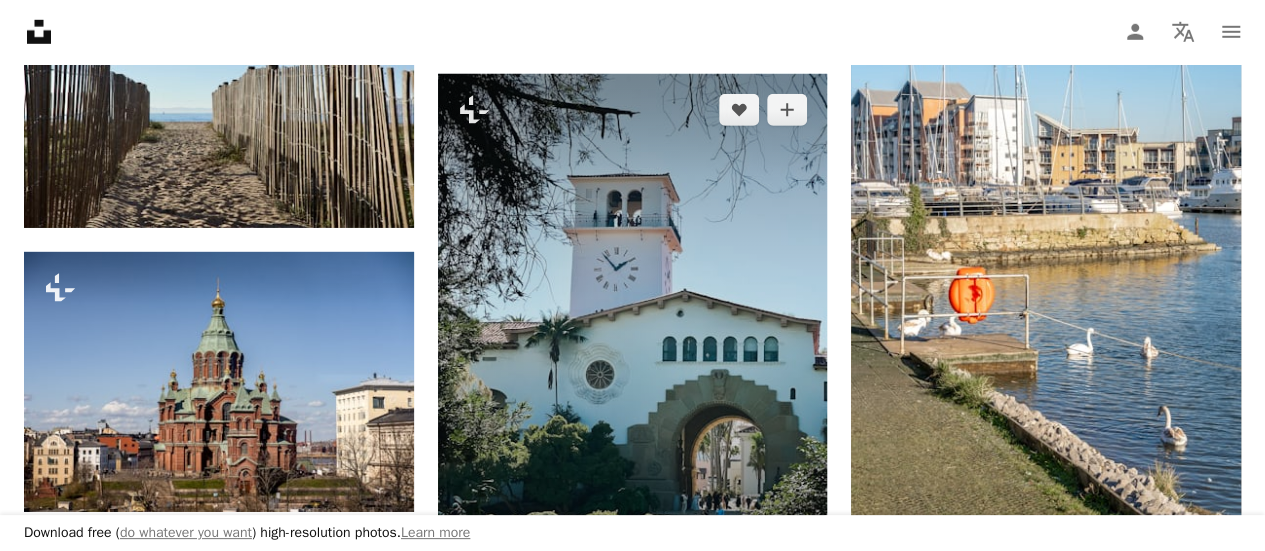 scroll, scrollTop: 3052, scrollLeft: 0, axis: vertical 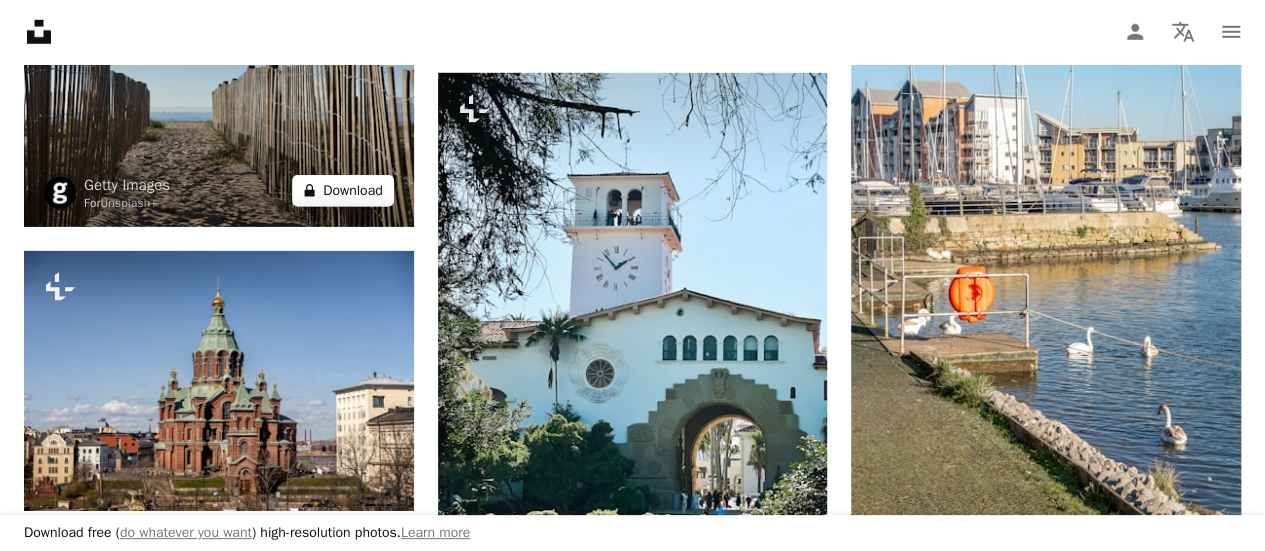 click on "A lock Download" at bounding box center [343, 191] 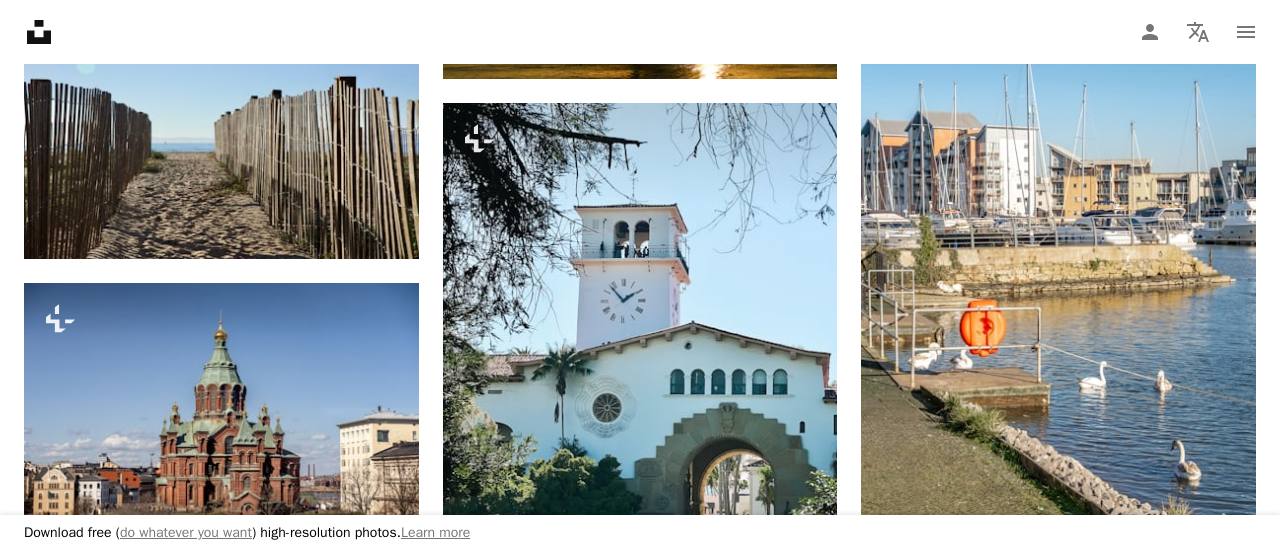 click on "An X shape" at bounding box center (20, 20) 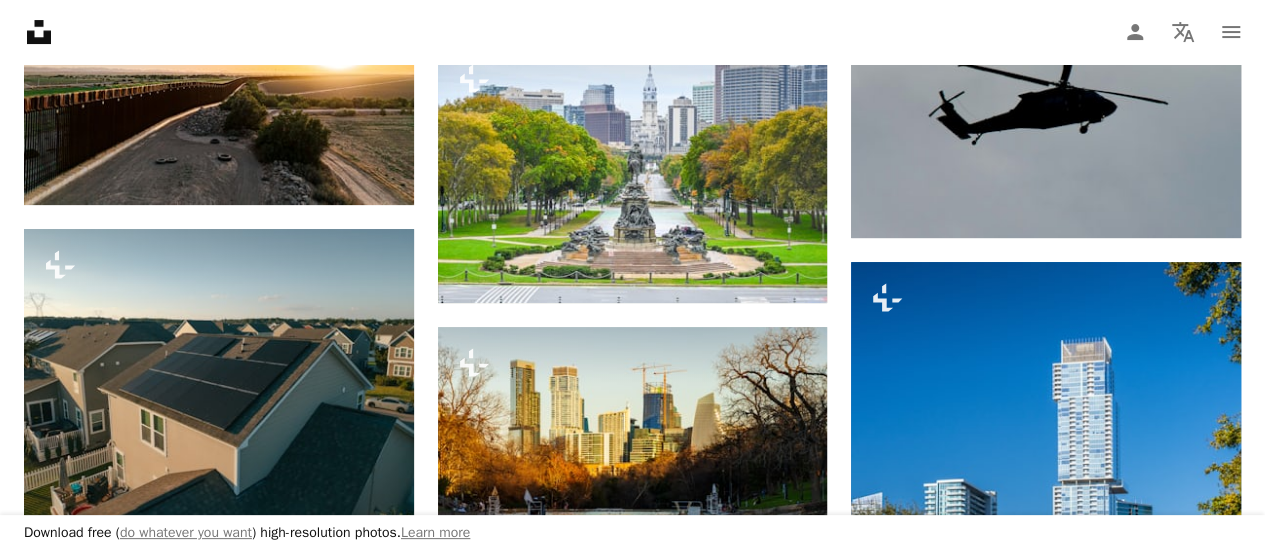 scroll, scrollTop: 7841, scrollLeft: 0, axis: vertical 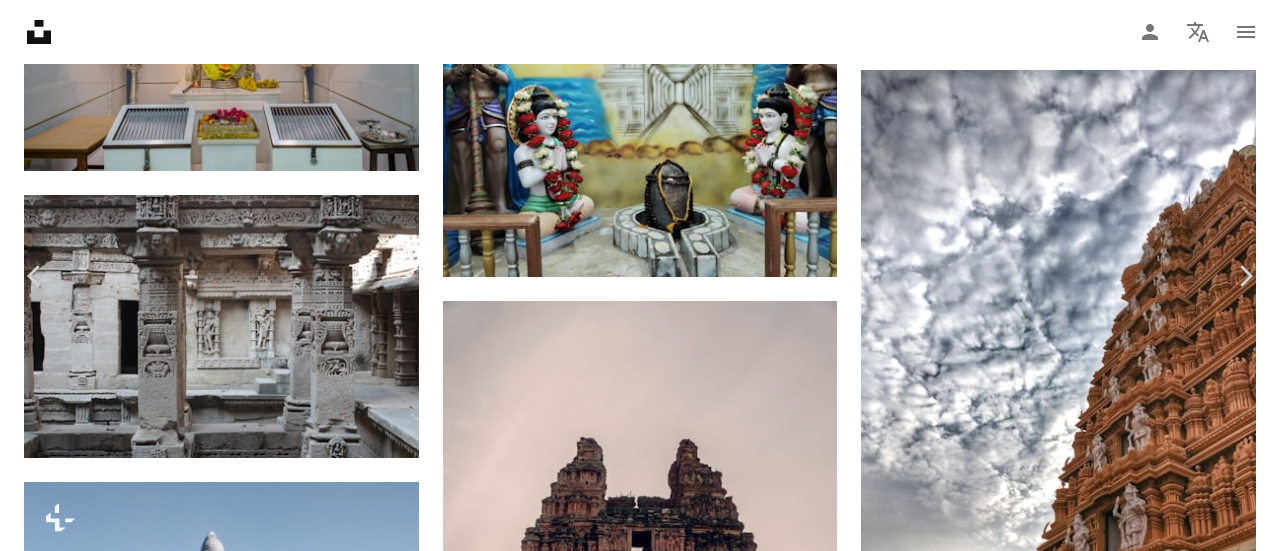 click on "An X shape" at bounding box center [20, 20] 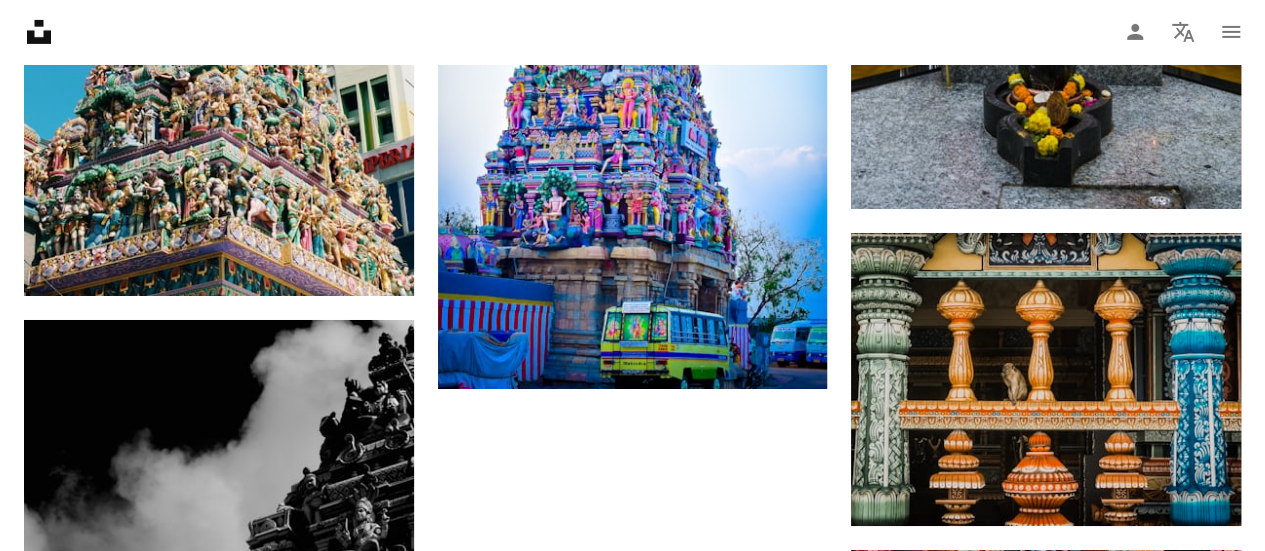 scroll, scrollTop: 30004, scrollLeft: 0, axis: vertical 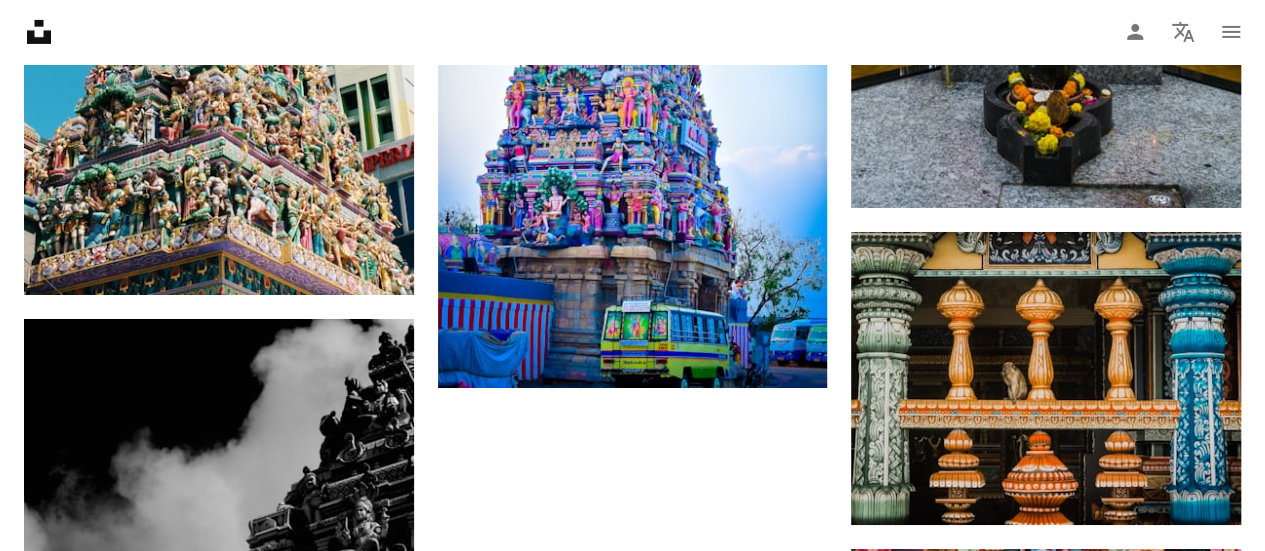 click on "Load more" at bounding box center (632, 984) 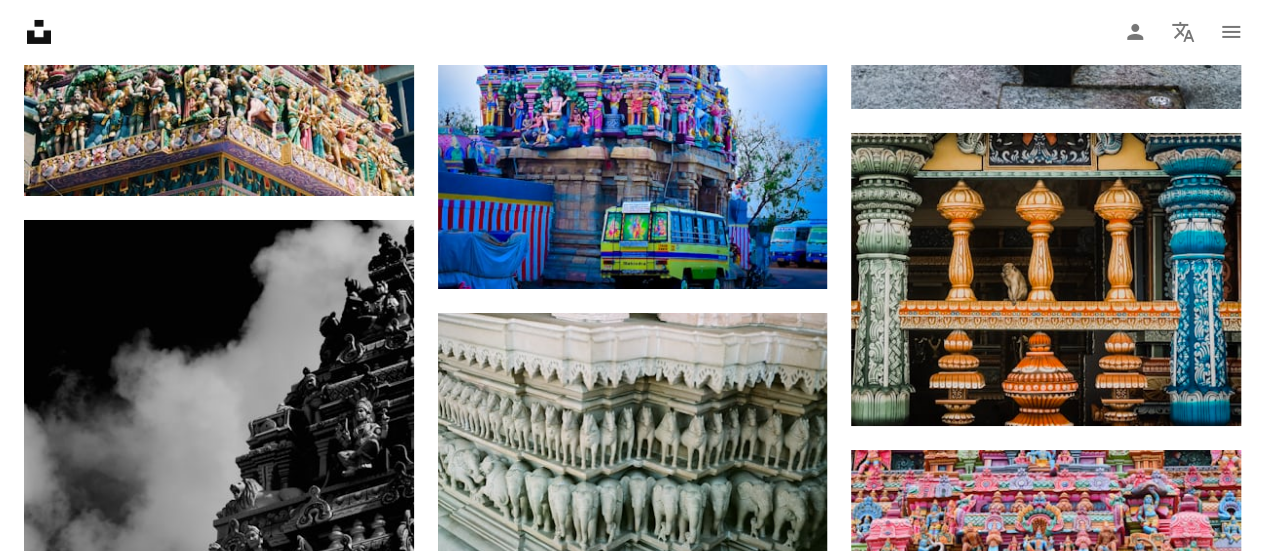 scroll, scrollTop: 30108, scrollLeft: 0, axis: vertical 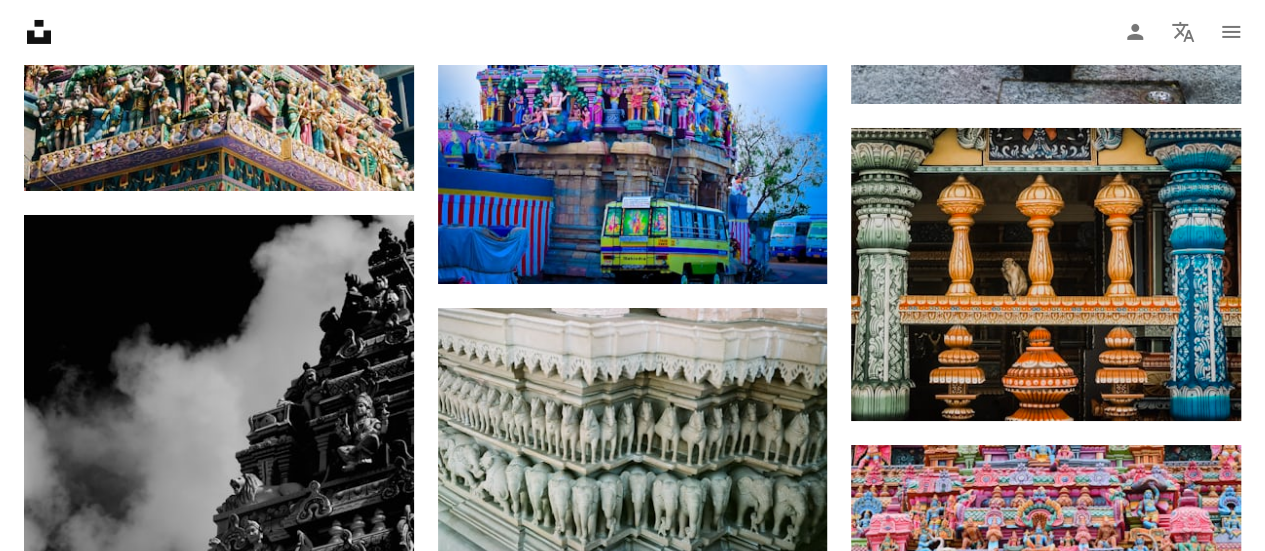 click at bounding box center [1046, 1467] 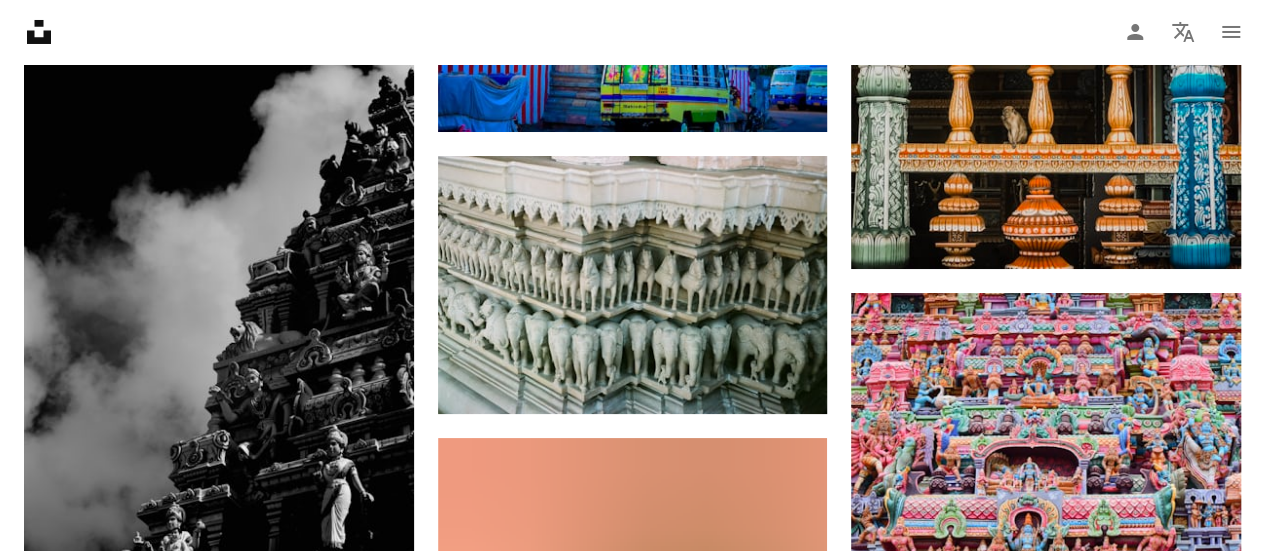 scroll, scrollTop: 30238, scrollLeft: 0, axis: vertical 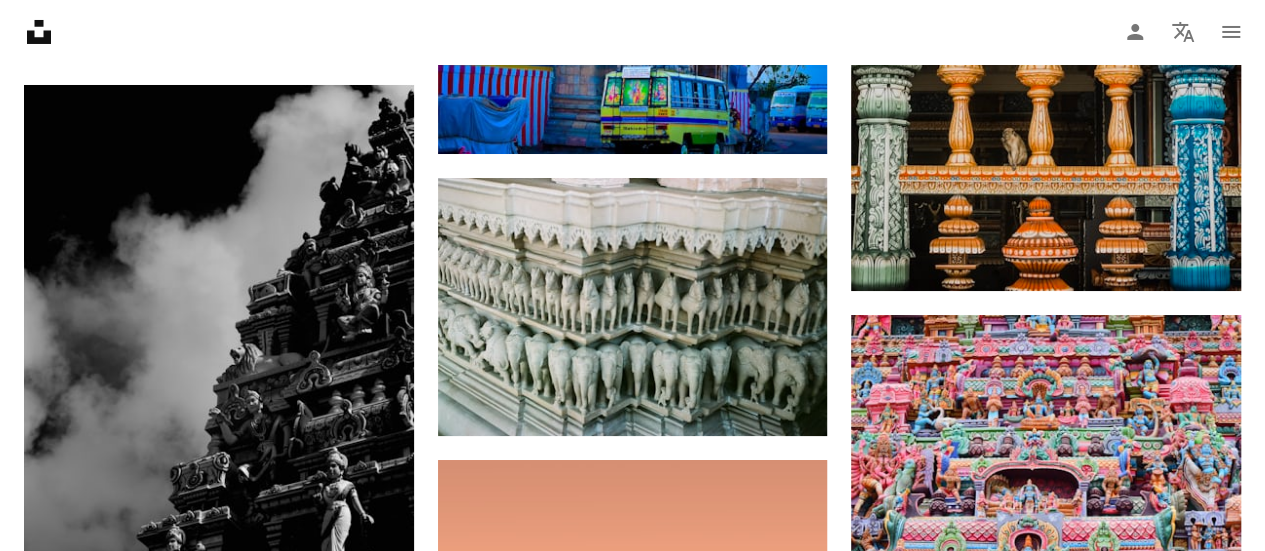 click at bounding box center [1046, 1337] 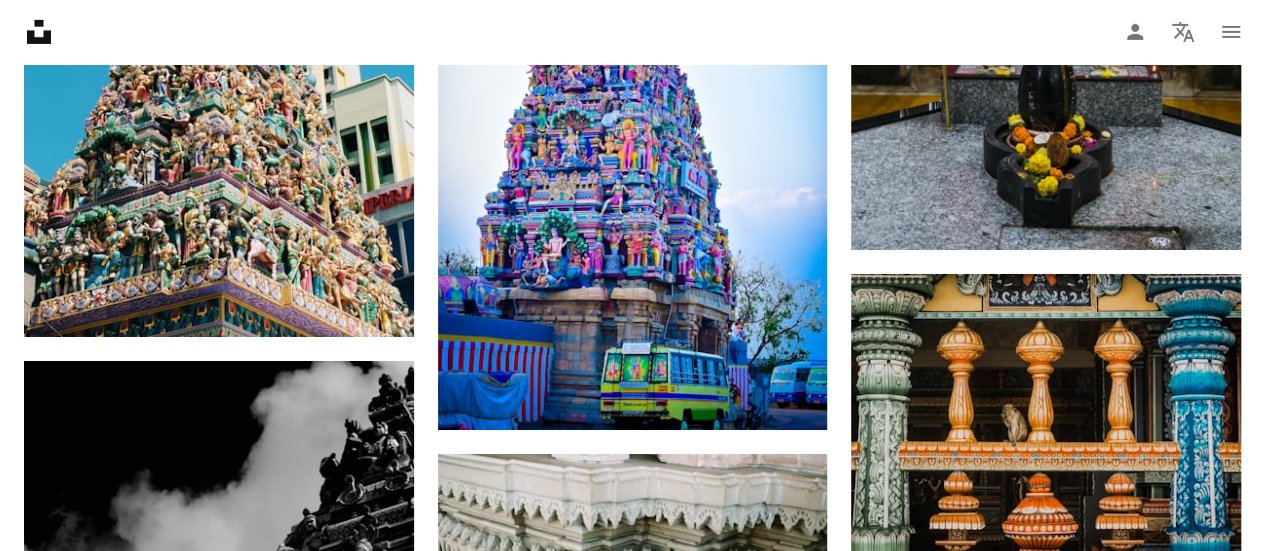 scroll, scrollTop: 29960, scrollLeft: 0, axis: vertical 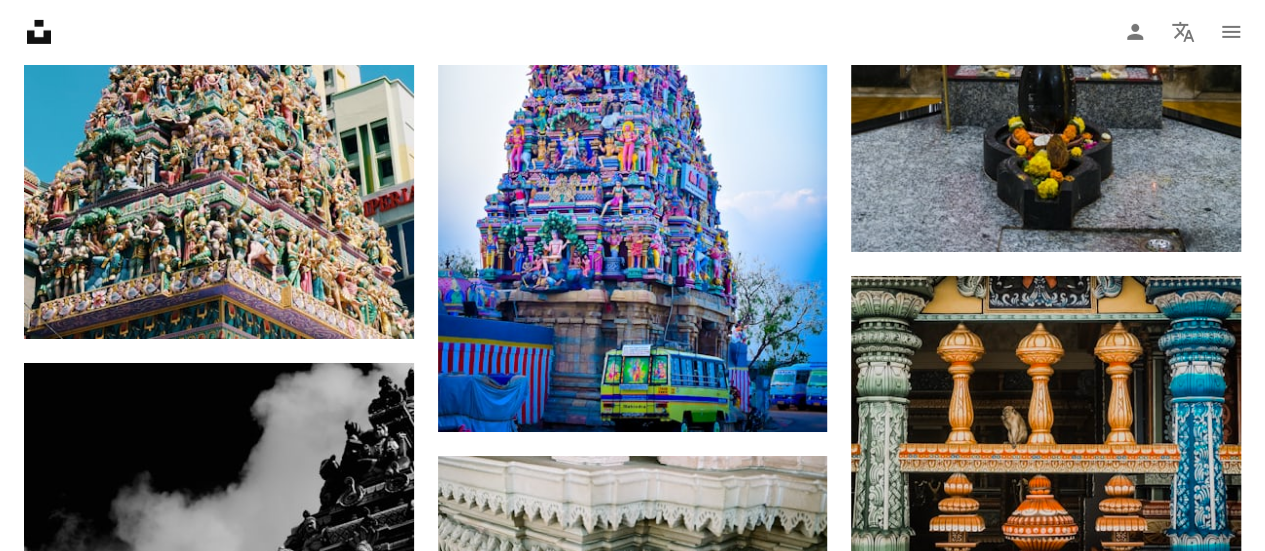 click at bounding box center [1046, 1615] 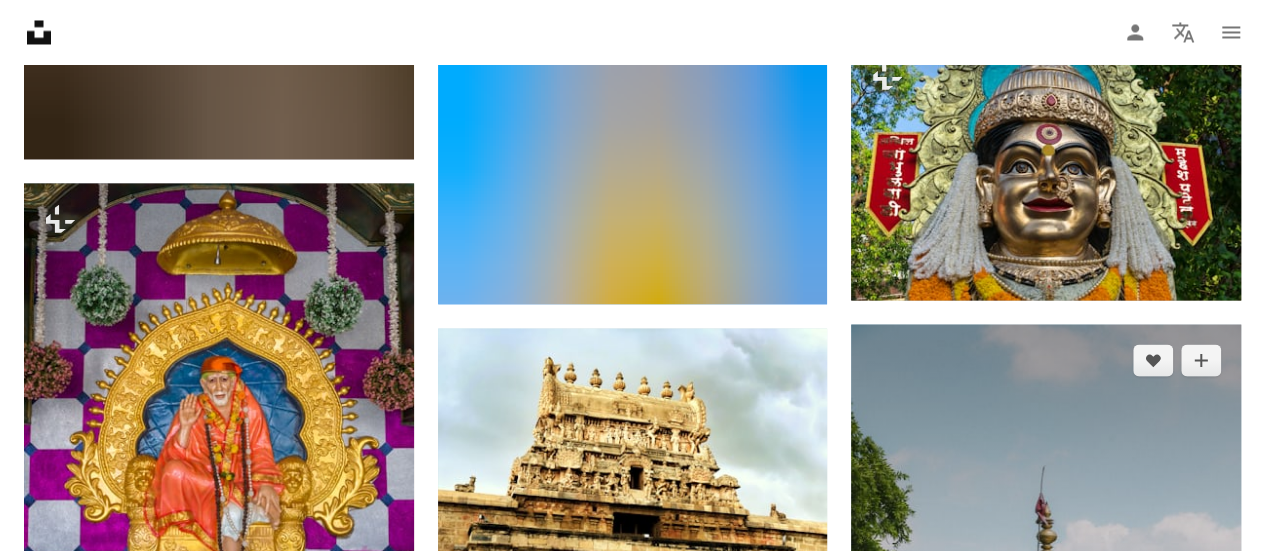 scroll, scrollTop: 35978, scrollLeft: 0, axis: vertical 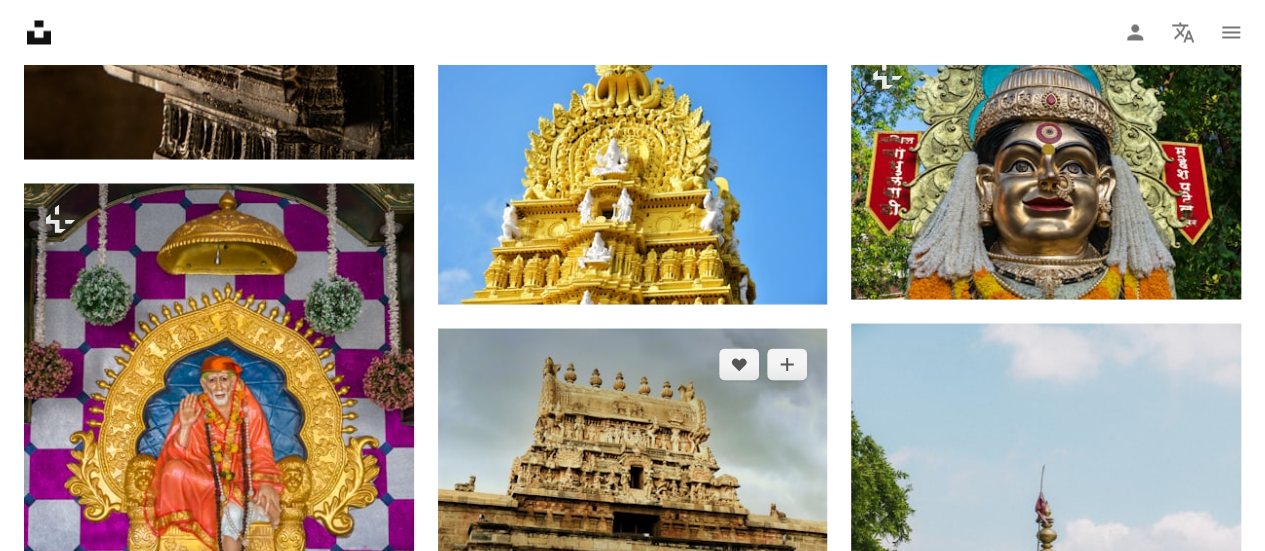 click at bounding box center (633, 474) 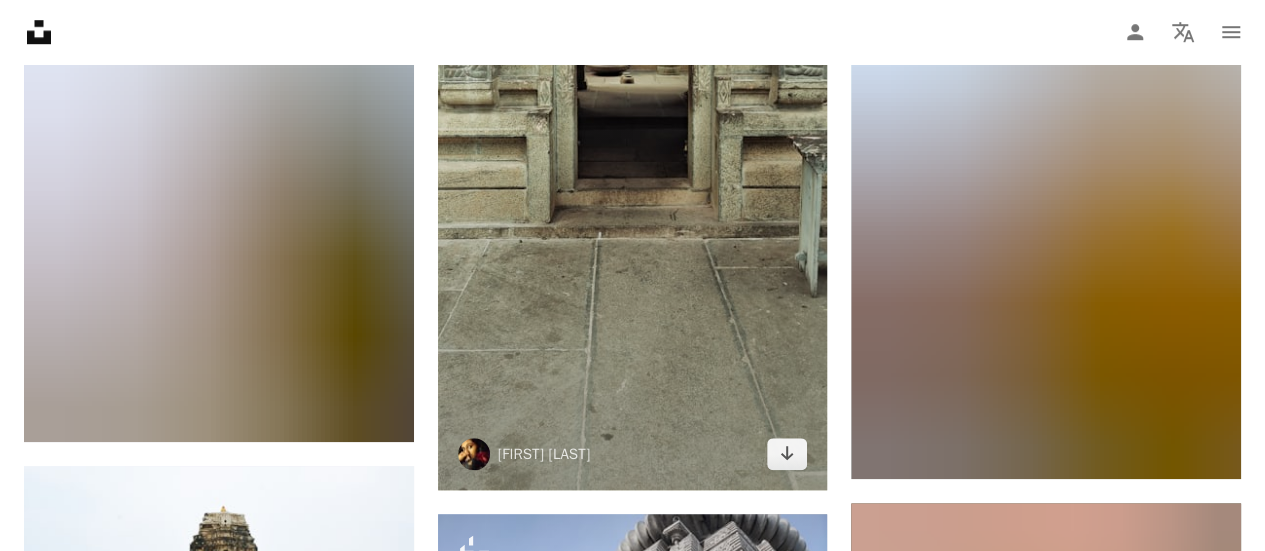 scroll, scrollTop: 38719, scrollLeft: 0, axis: vertical 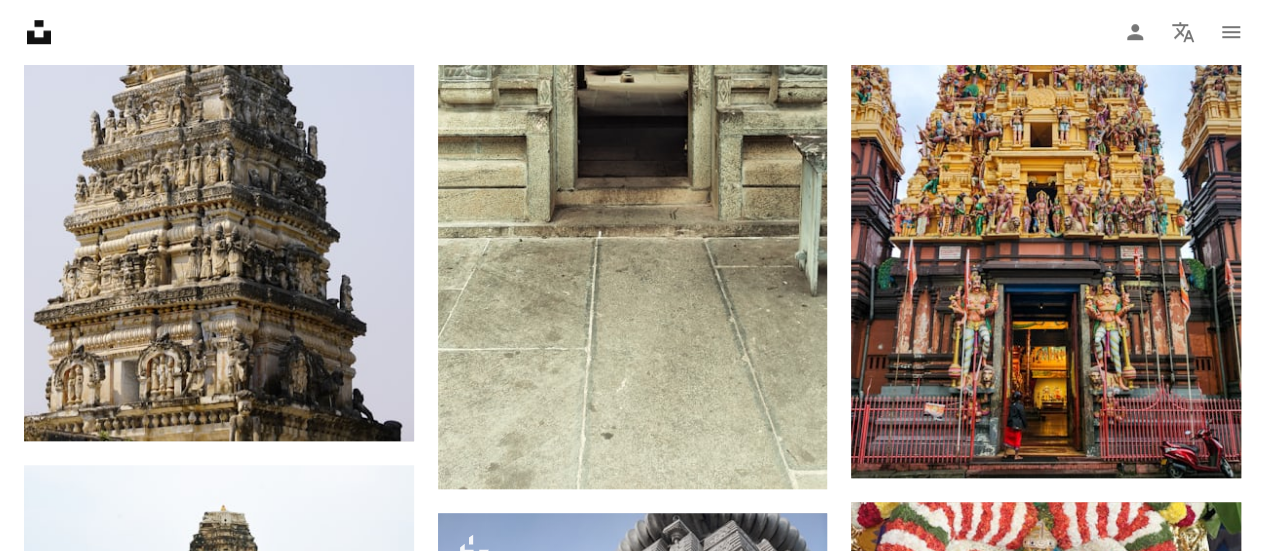 click on "Plus sign for Unsplash+ A heart A plus sign Getty Images For  Unsplash+ A lock Download A heart A plus sign Matt Dany Arrow pointing down A heart A plus sign Rowan Heuvel Arrow pointing down A heart A plus sign Raimond Klavins Arrow pointing down Plus sign for Unsplash+ A heart A plus sign Getty Images For  Unsplash+ A lock Download A heart A plus sign Abhinav Arrow pointing down A heart A plus sign Pop & Zebra Available for hire A checkmark inside of a circle Arrow pointing down Plus sign for Unsplash+ A heart A plus sign George Dagerotip For  Unsplash+ A lock Download A heart A plus sign Andreas M Available for hire A checkmark inside of a circle Arrow pointing down Plus sign for Unsplash+ A heart A plus sign Sonika Agarwal For  Unsplash+ A lock Download –– ––– –––  –– ––– –  ––– –––  ––––  –   – –– –––  – – ––– –– –– –––– –– Squarespace: get customers and grow Get Started A heart A plus sign David Goldman A heart sk" at bounding box center [632, -17059] 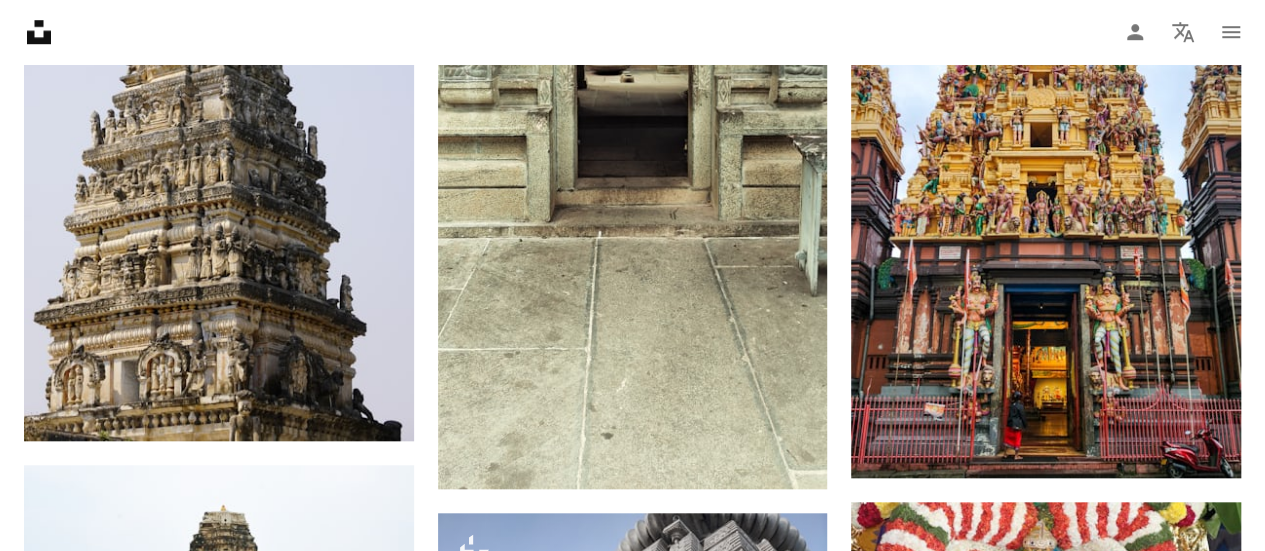 click at bounding box center [1046, 1452] 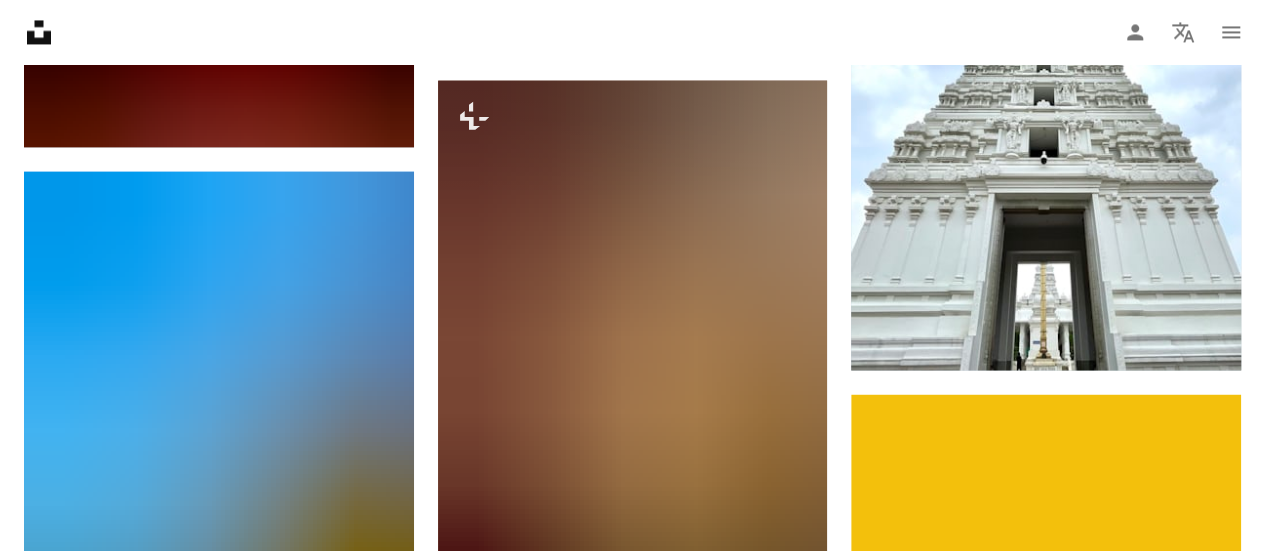 scroll, scrollTop: 47178, scrollLeft: 0, axis: vertical 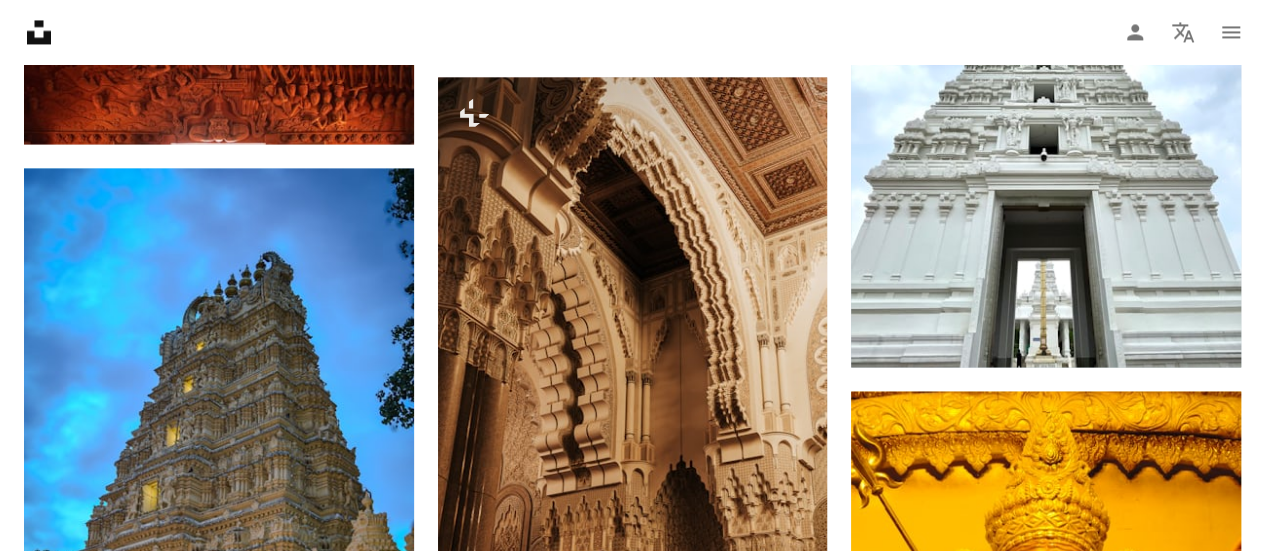 click at bounding box center (219, 978) 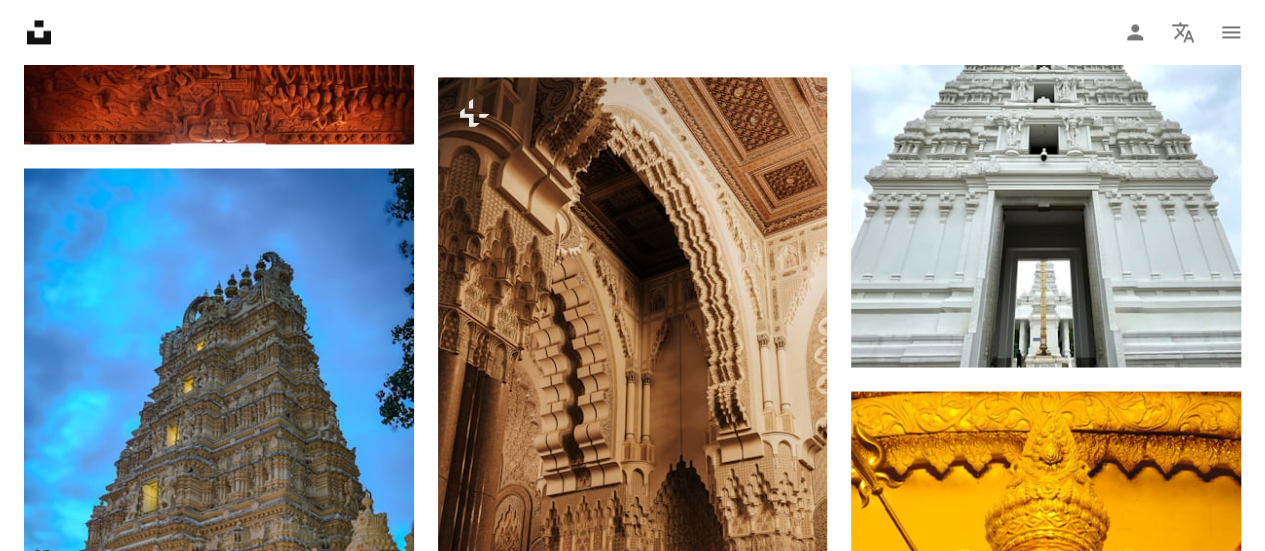 click at bounding box center [219, 978] 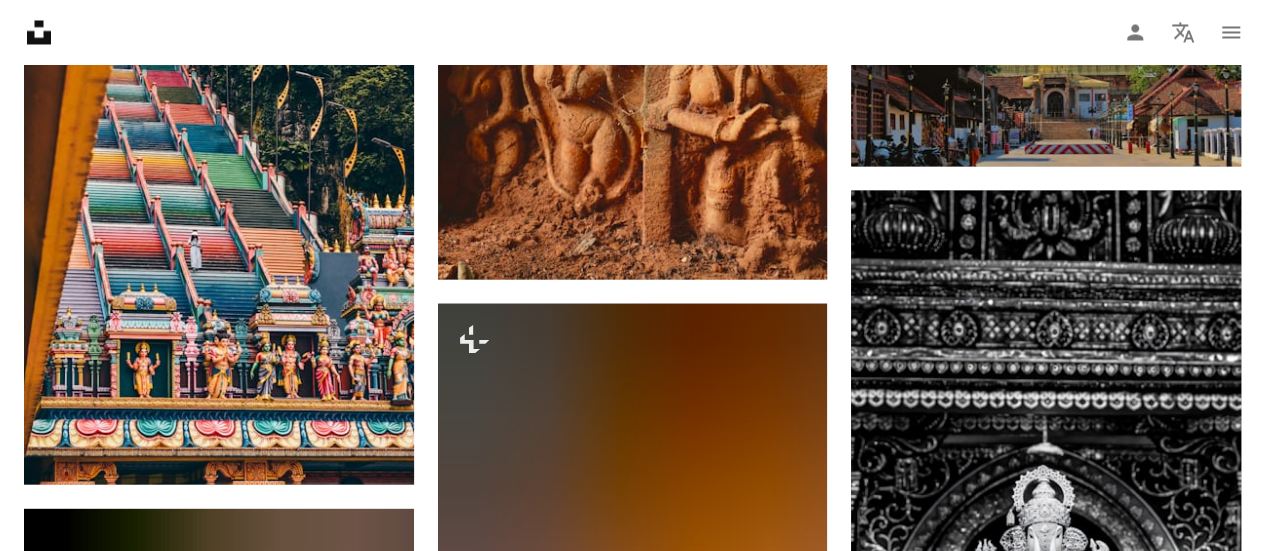 scroll, scrollTop: 62582, scrollLeft: 0, axis: vertical 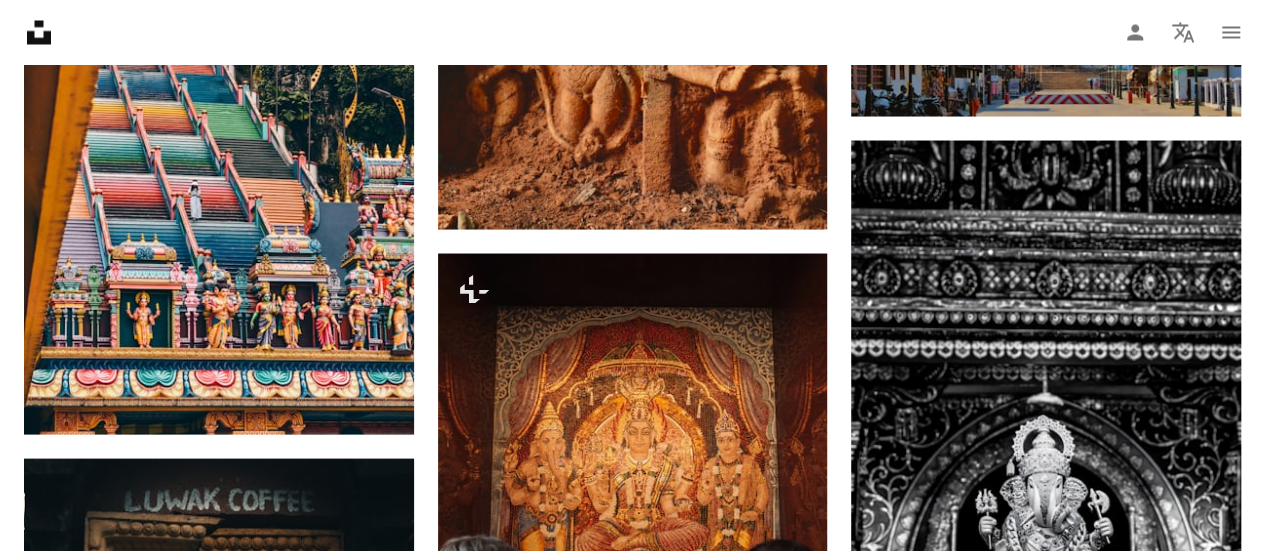 click at bounding box center (1046, 1381) 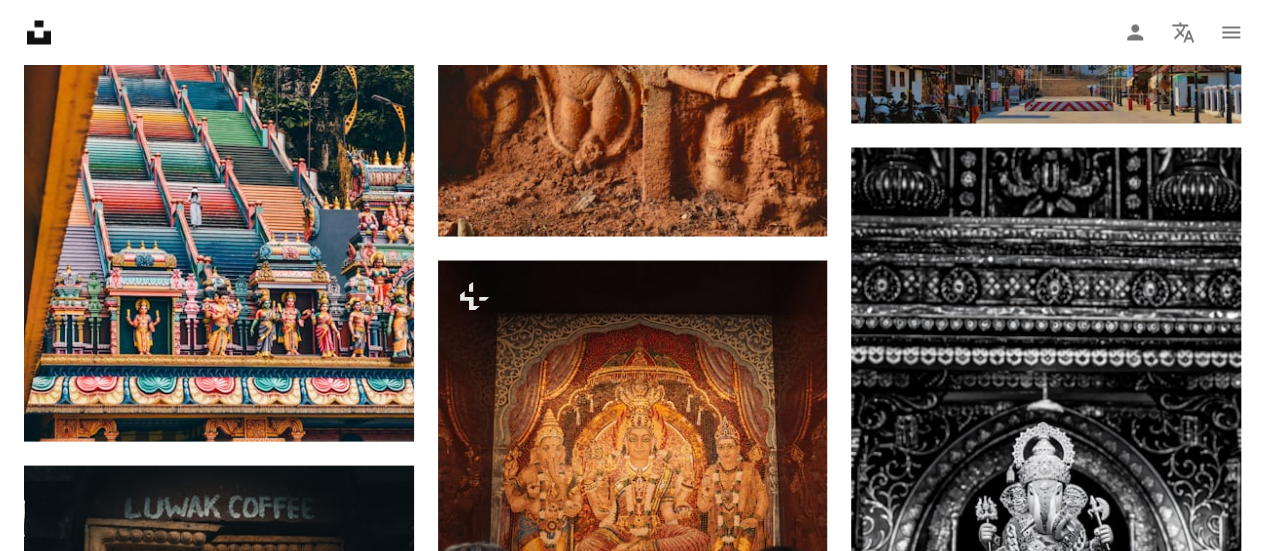 click at bounding box center [1046, 1388] 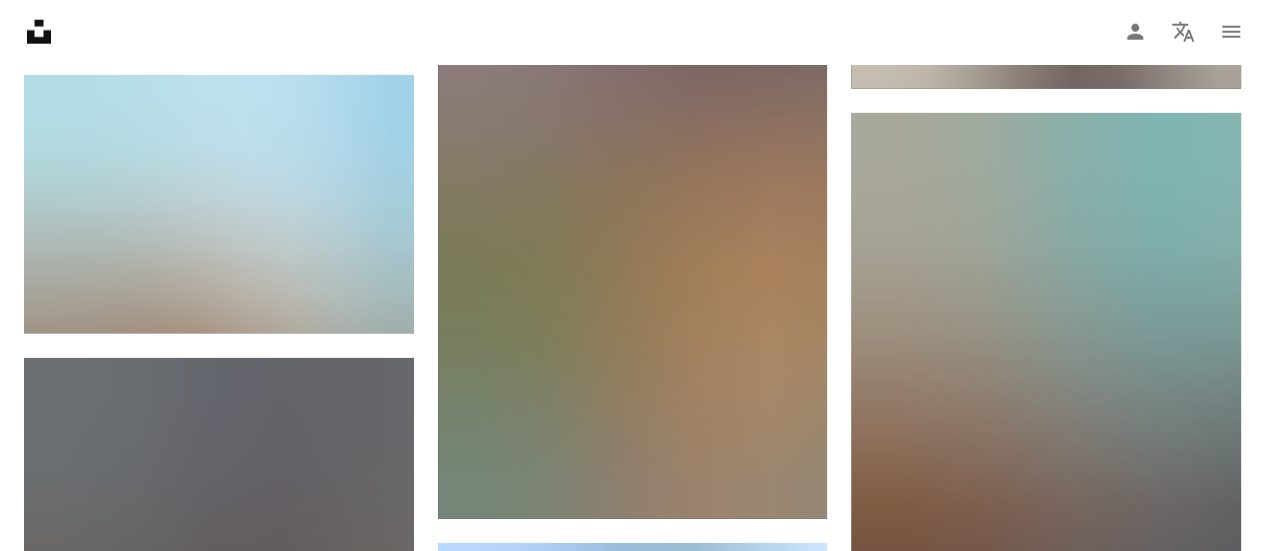 scroll, scrollTop: 55657, scrollLeft: 0, axis: vertical 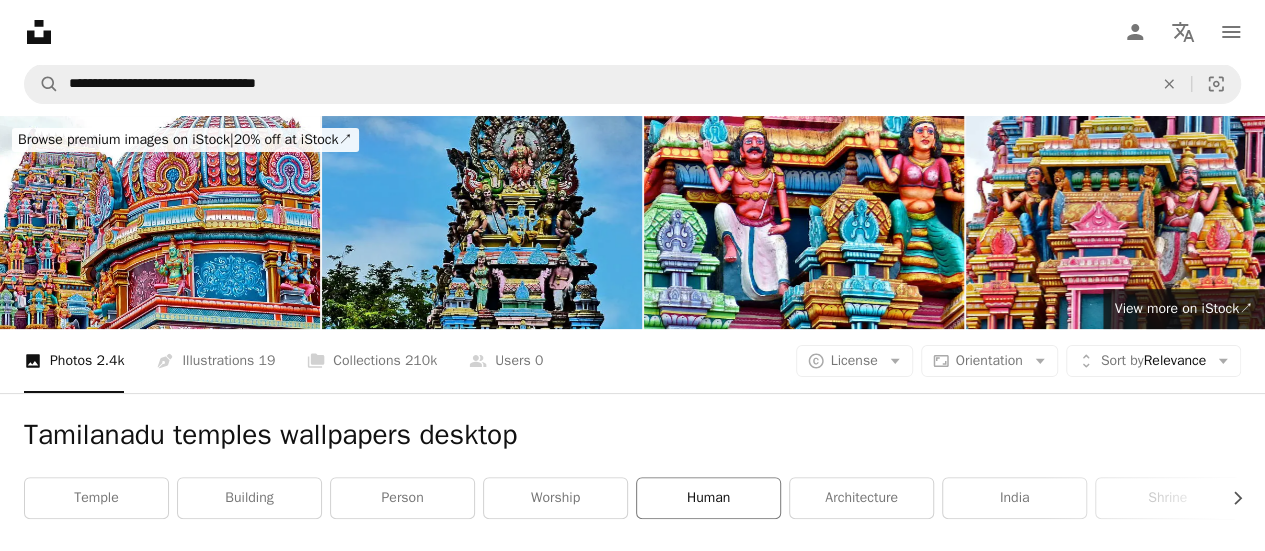 click on "human" at bounding box center [708, 498] 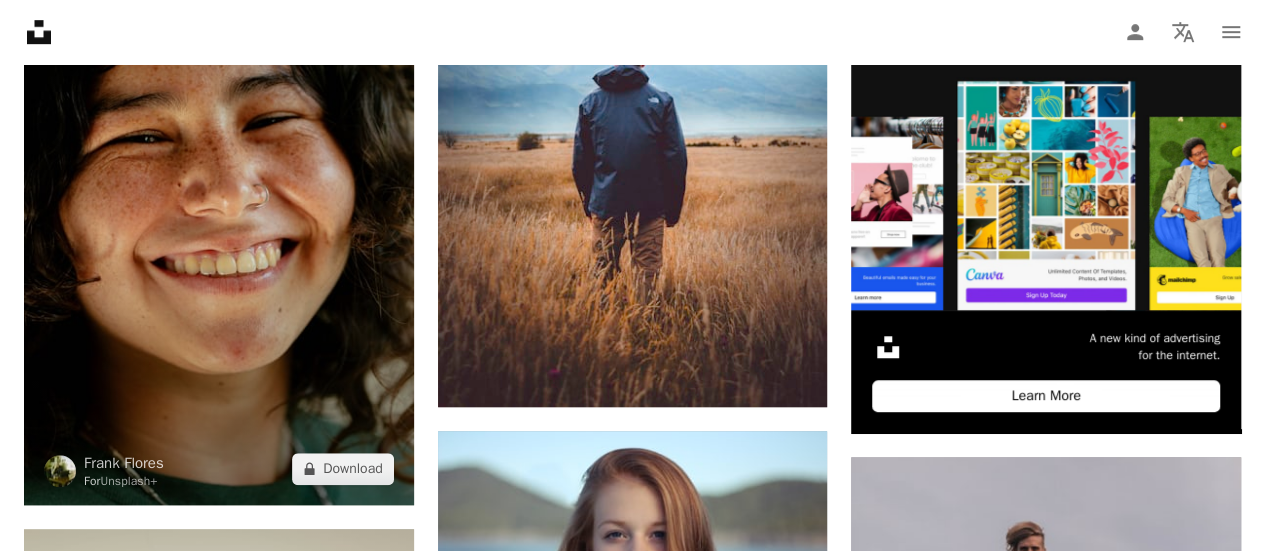 scroll, scrollTop: 0, scrollLeft: 0, axis: both 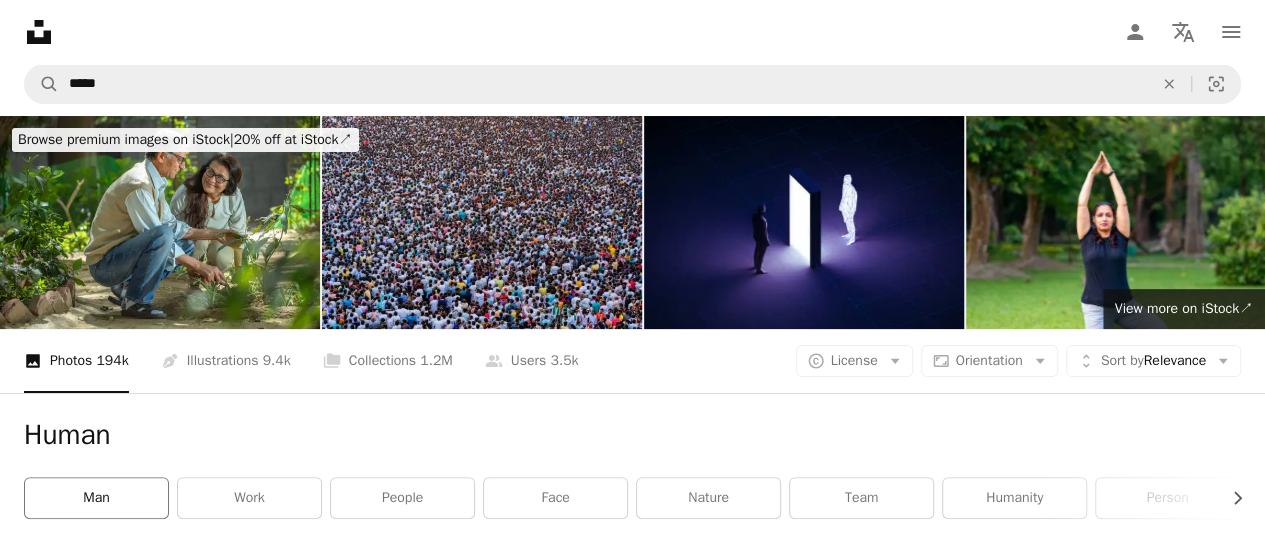 click on "man" at bounding box center [96, 498] 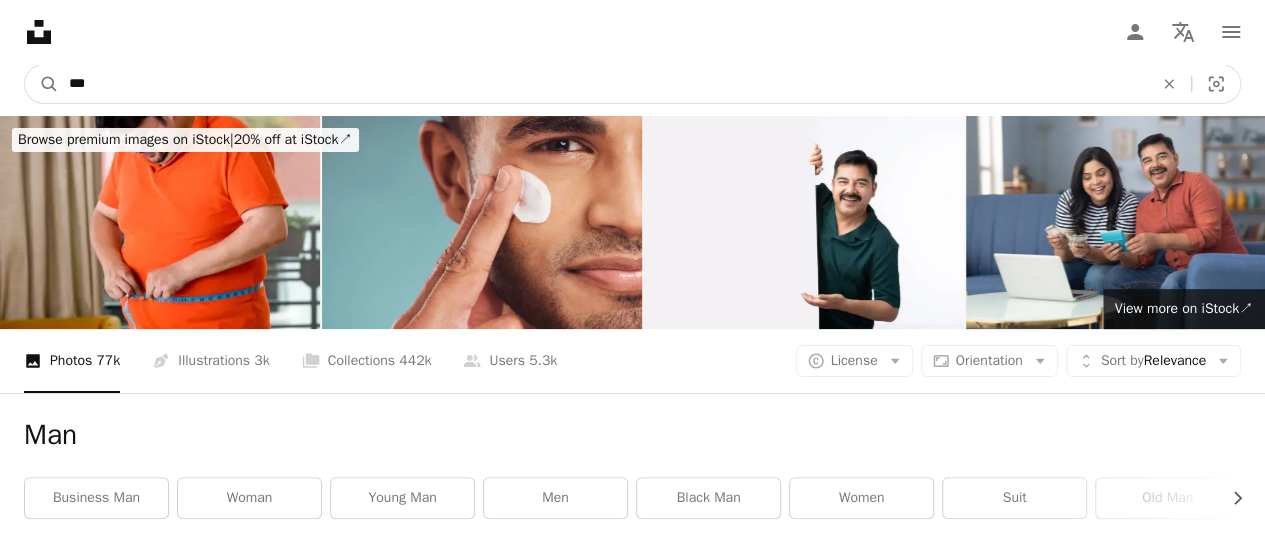 click on "***" at bounding box center [603, 84] 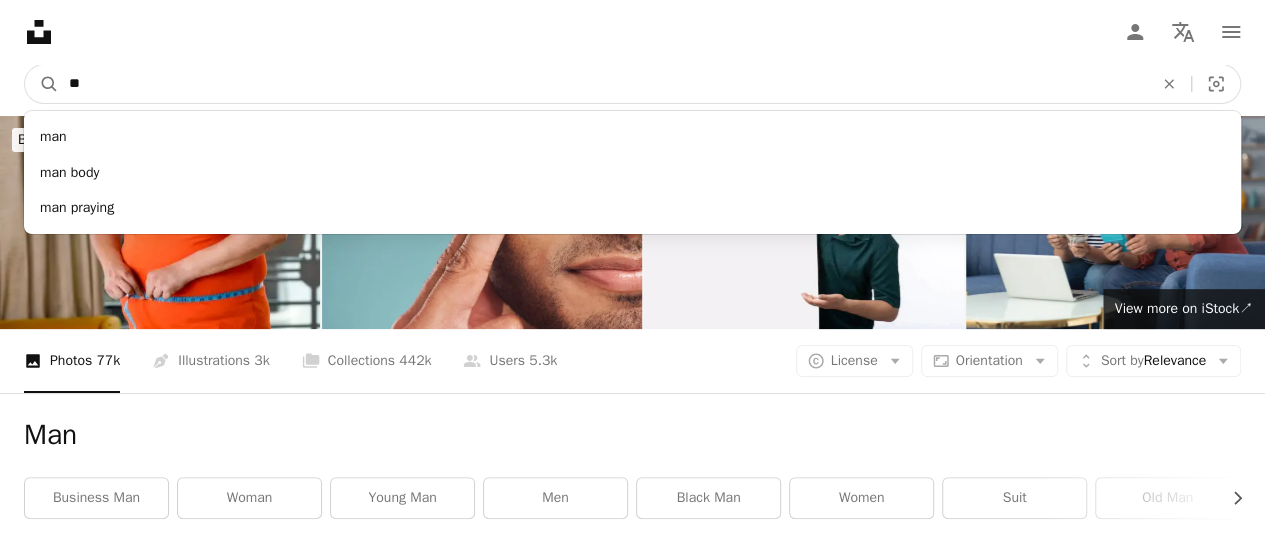 type on "*" 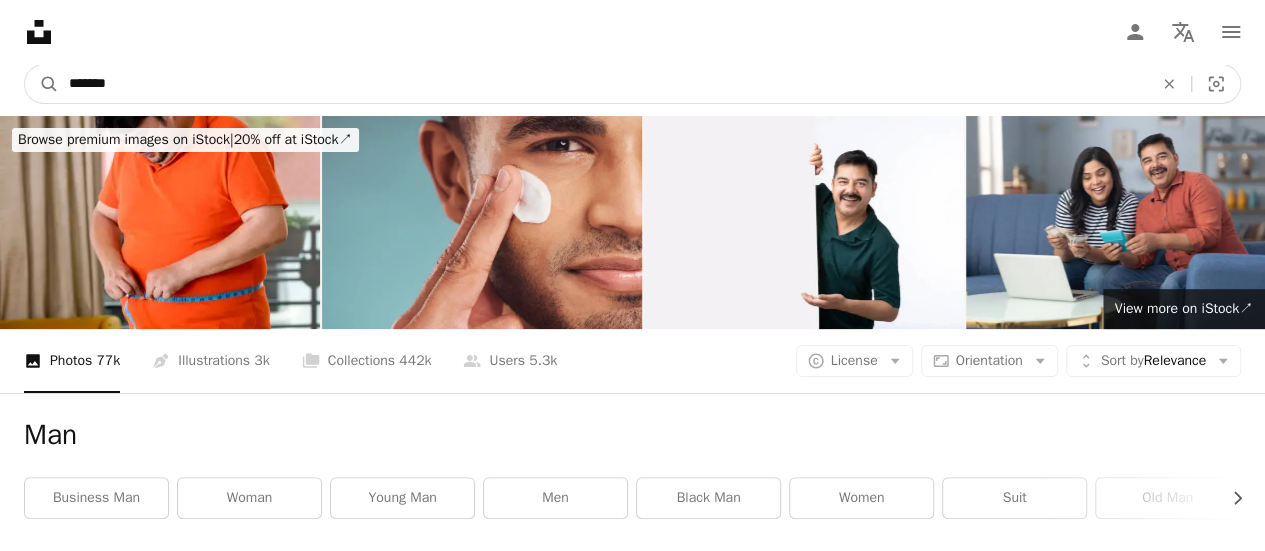 type on "*******" 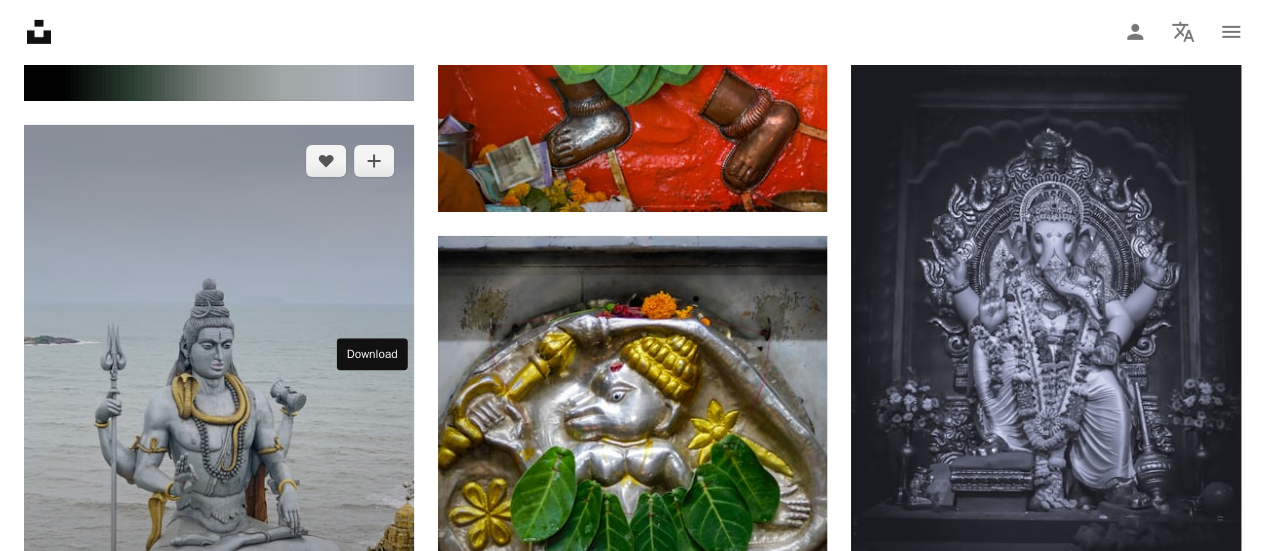 scroll, scrollTop: 3316, scrollLeft: 0, axis: vertical 